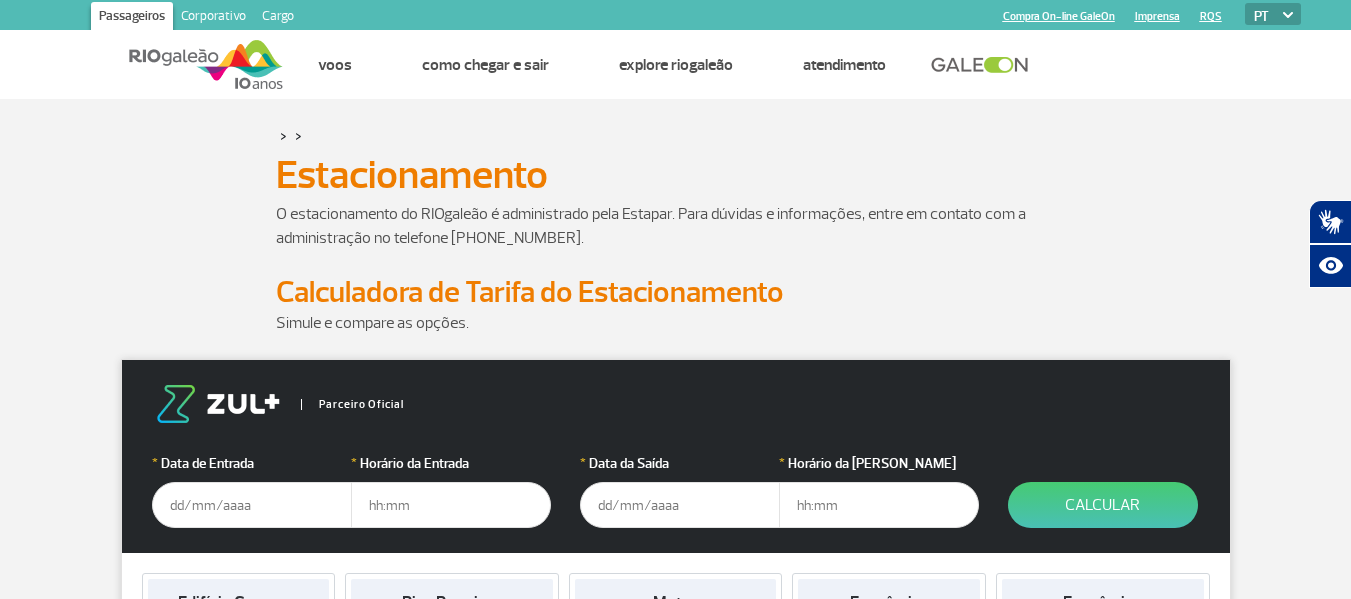 scroll, scrollTop: 400, scrollLeft: 0, axis: vertical 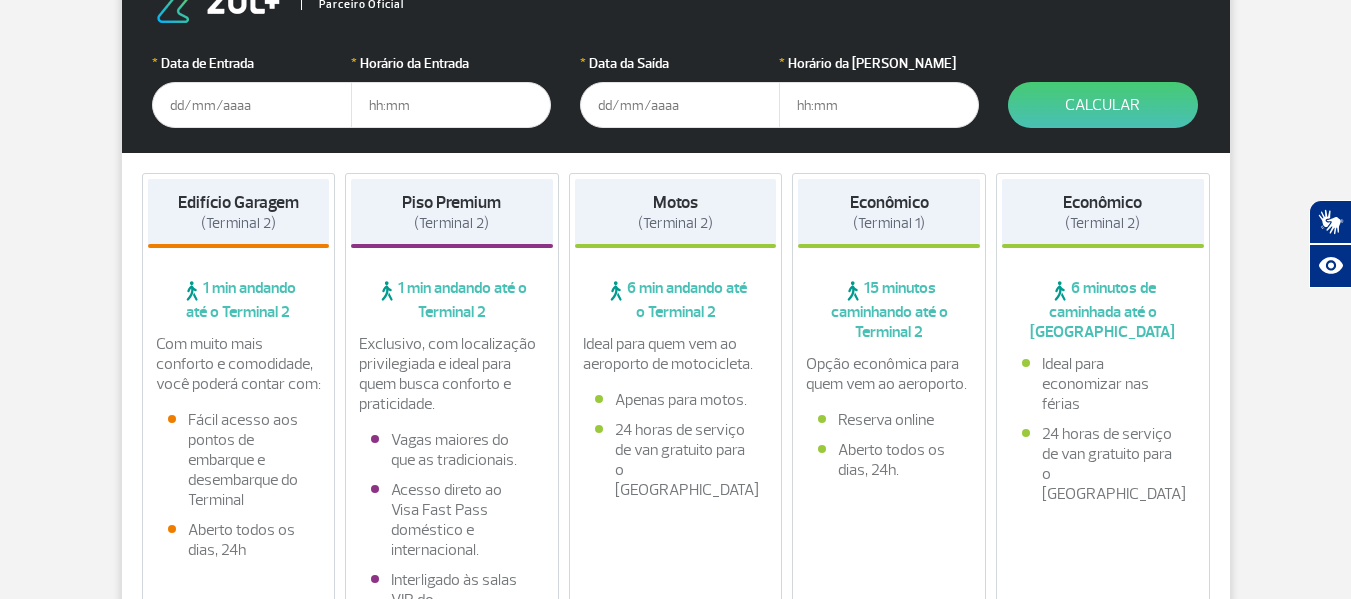 click on "*  Horário da Entrada" at bounding box center [451, 63] 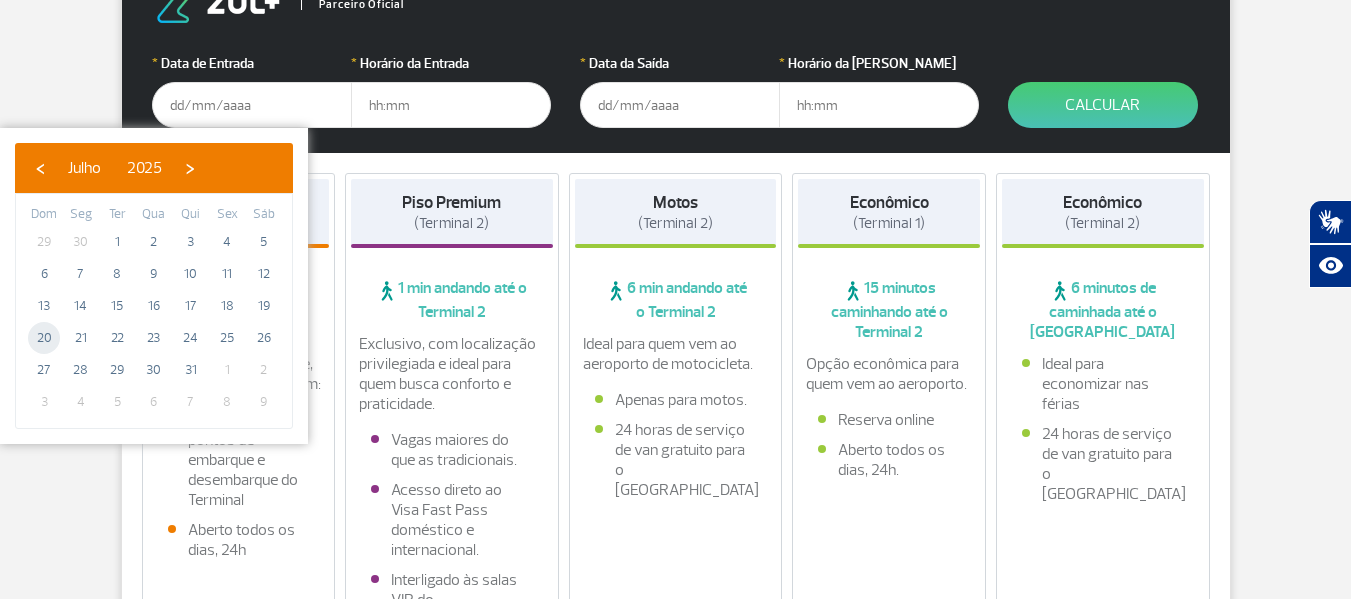 click on "20" 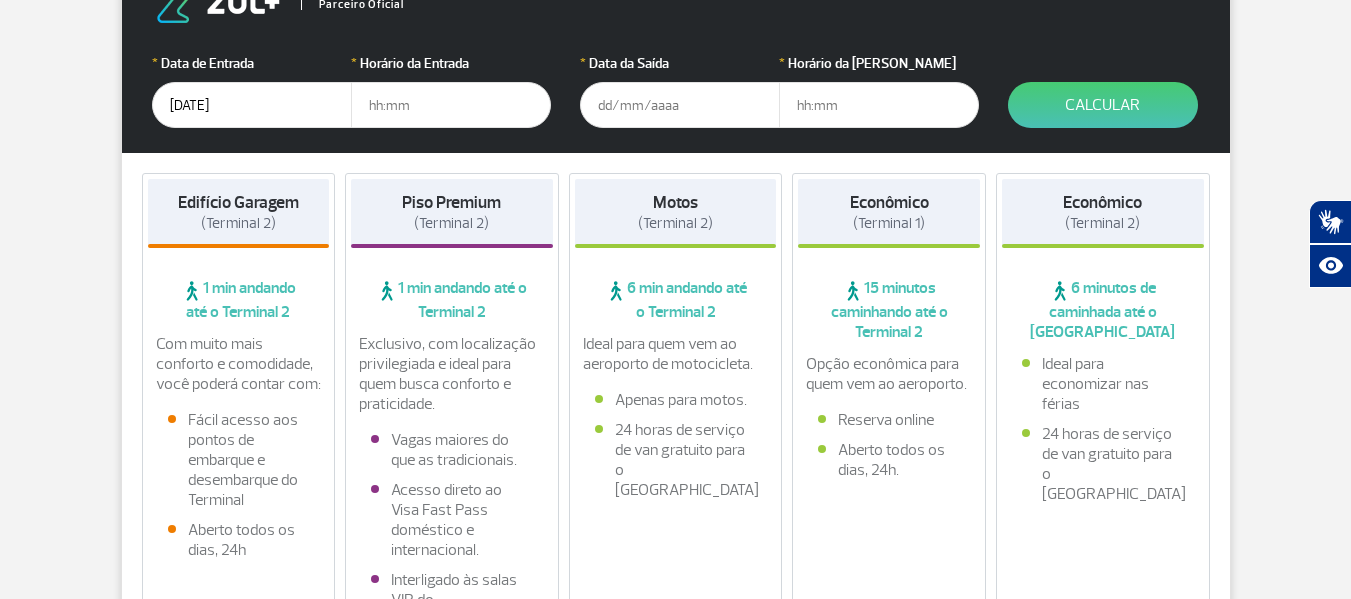 click at bounding box center [451, 105] 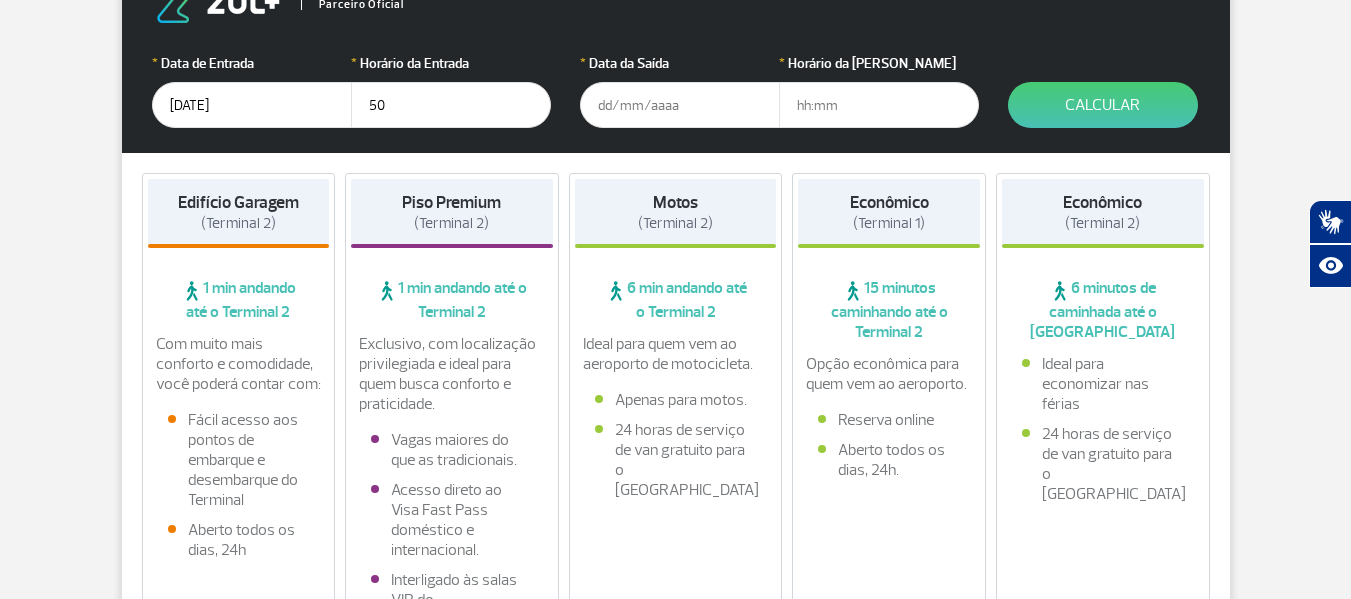 type on "5" 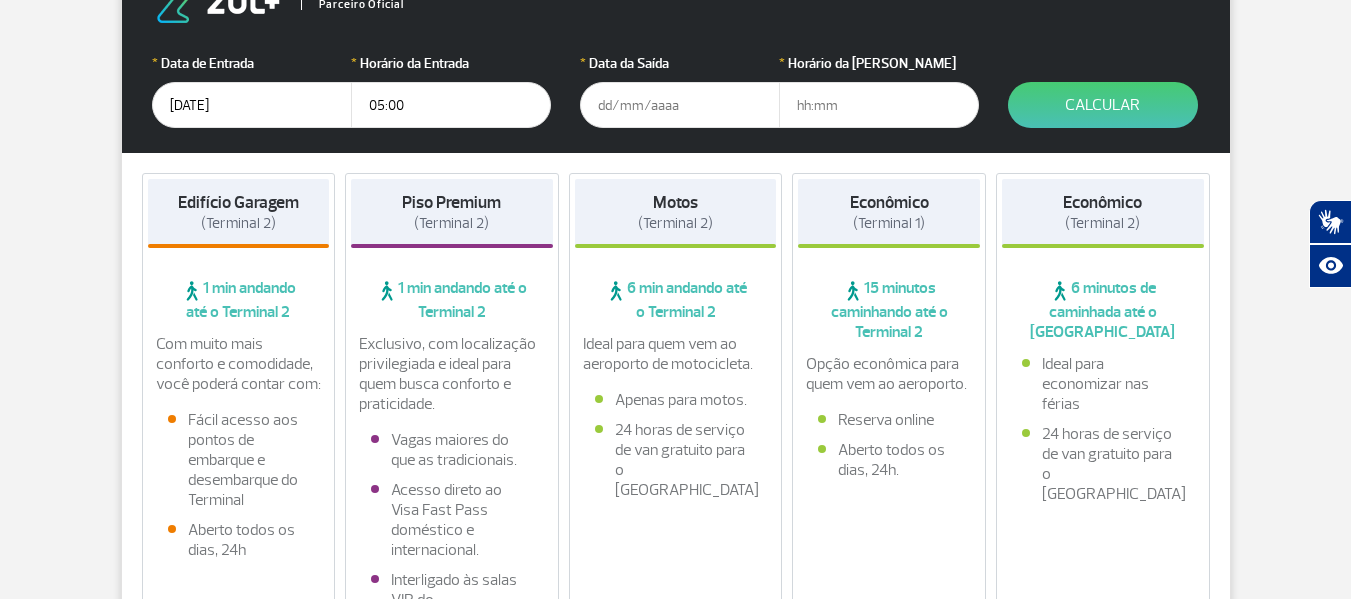 type on "05:00" 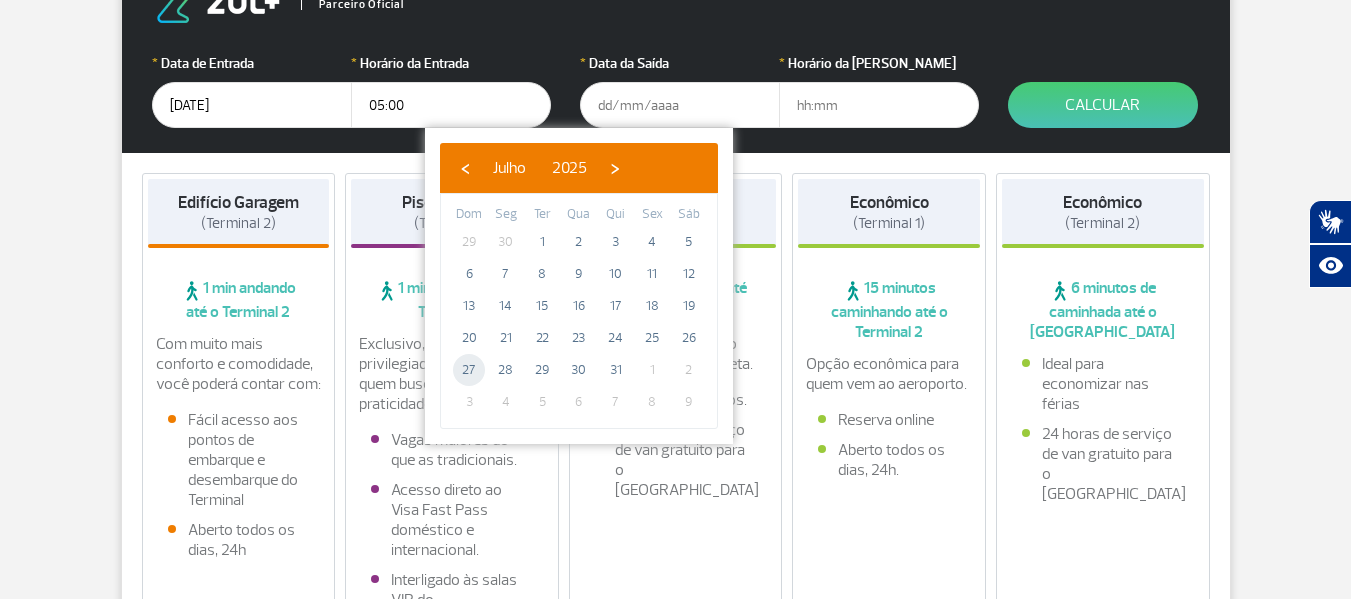 click on "27" 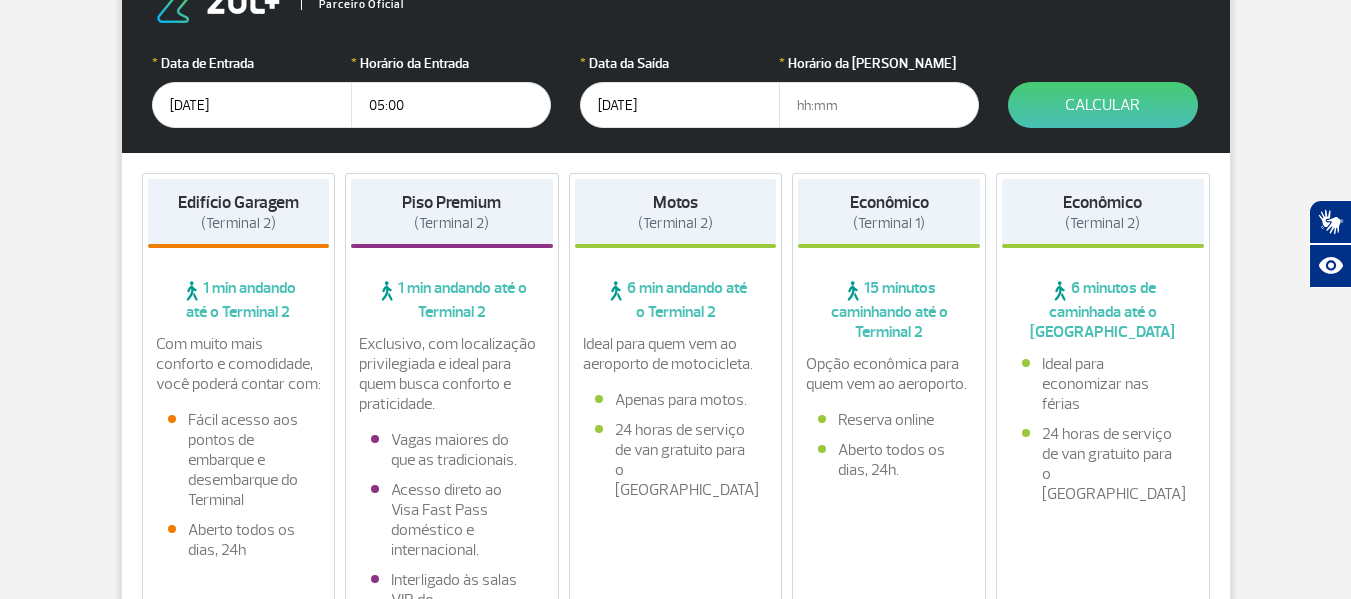 click at bounding box center [879, 105] 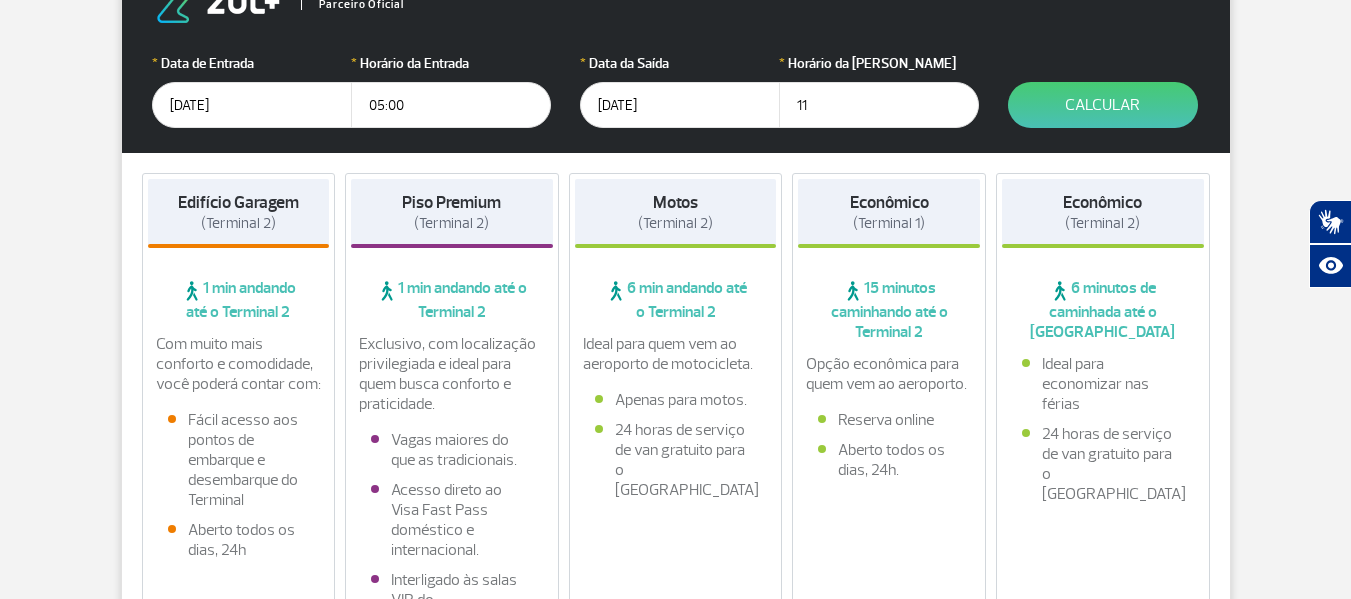 type on "1" 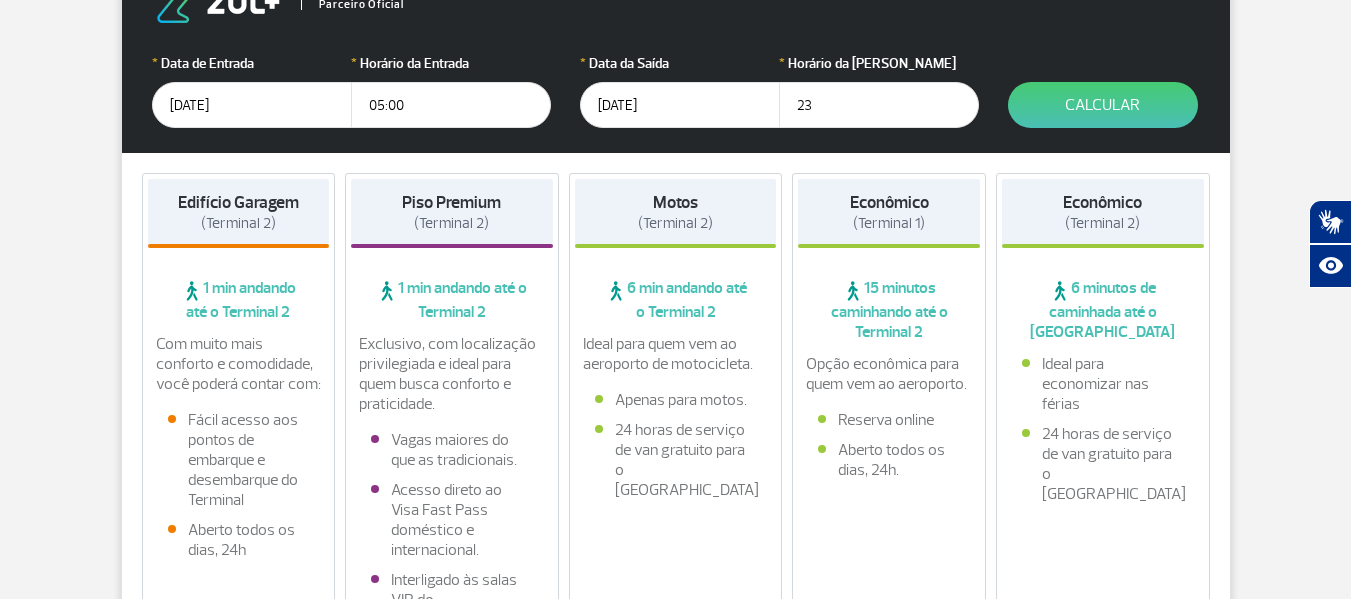 type on "2" 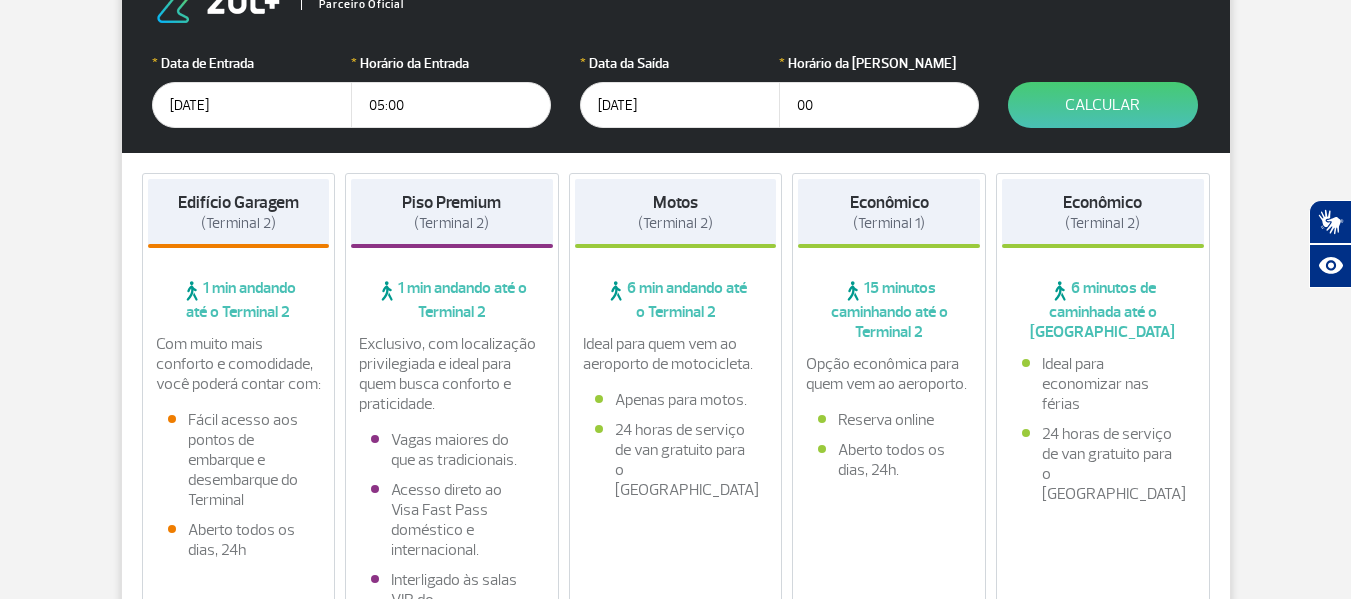 type on "0" 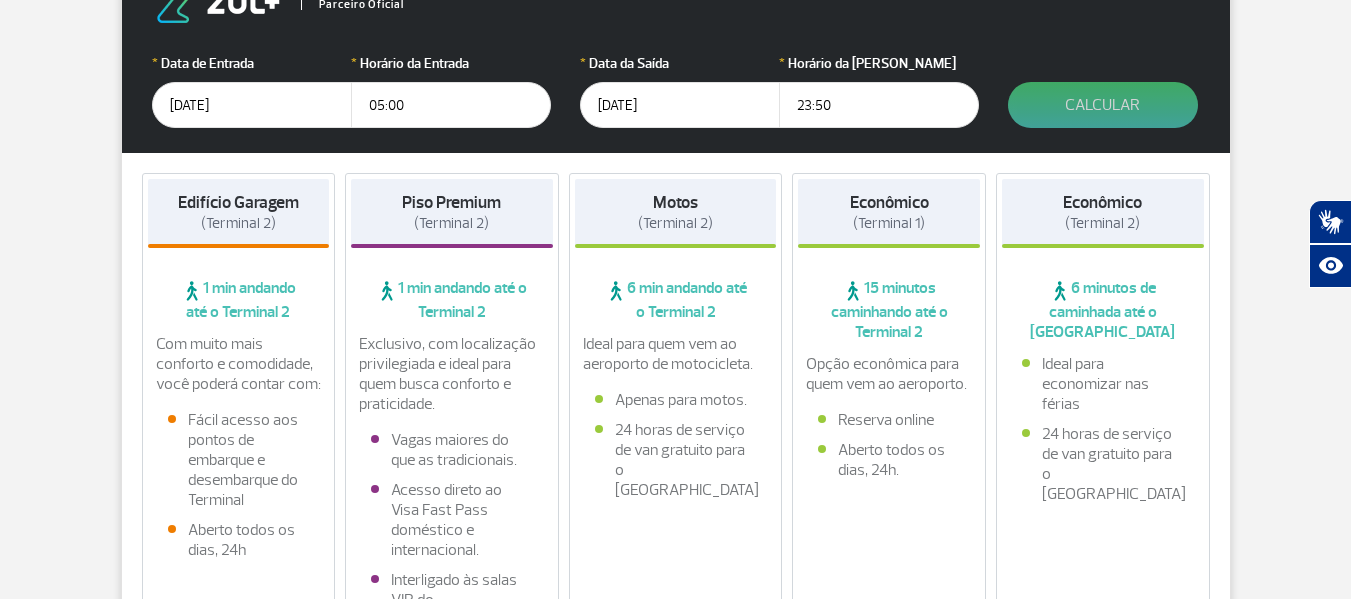 type on "23:50" 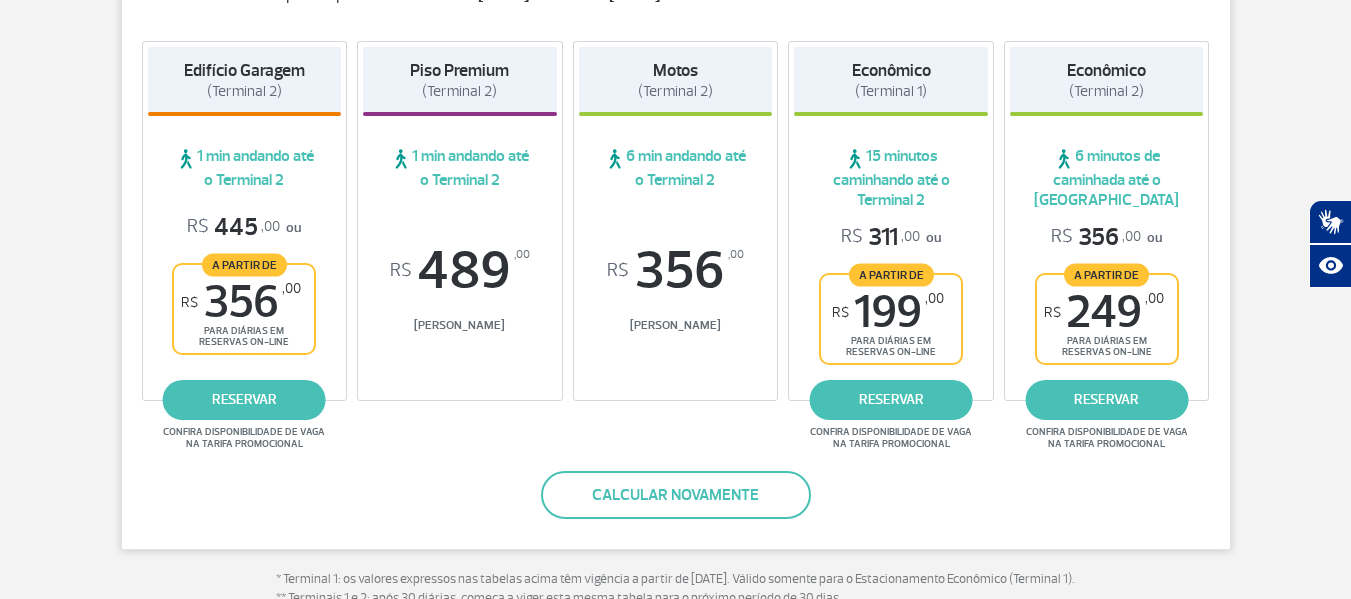 scroll, scrollTop: 407, scrollLeft: 0, axis: vertical 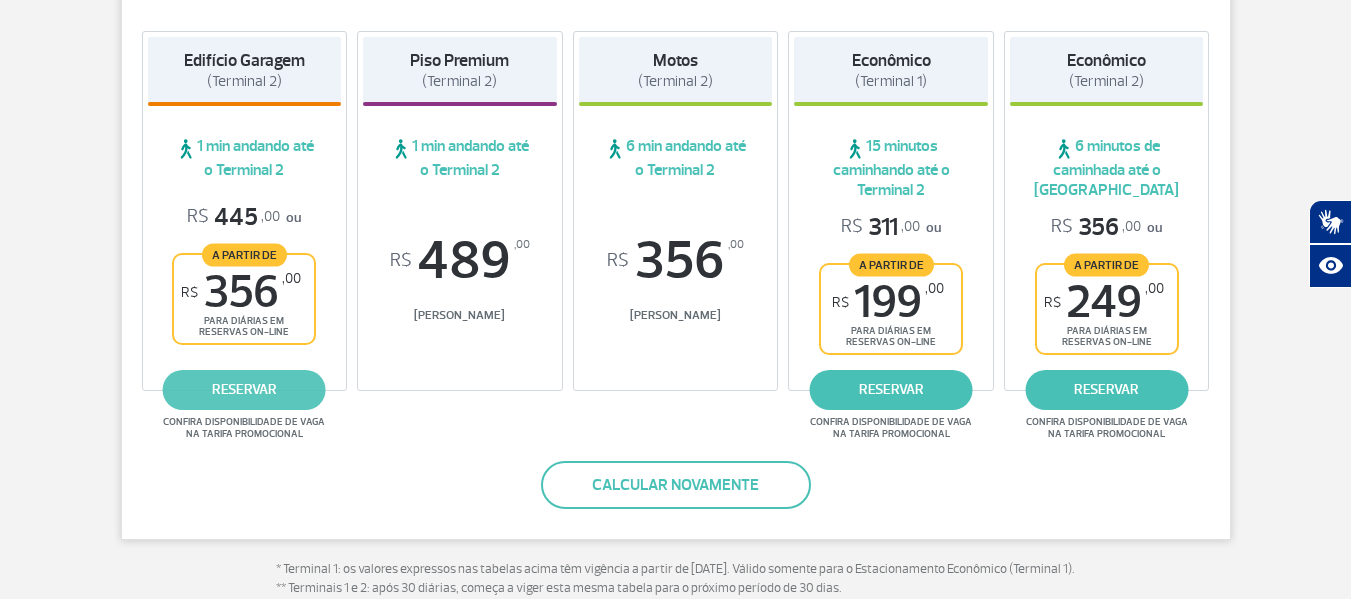 click on "reservar" at bounding box center (244, 390) 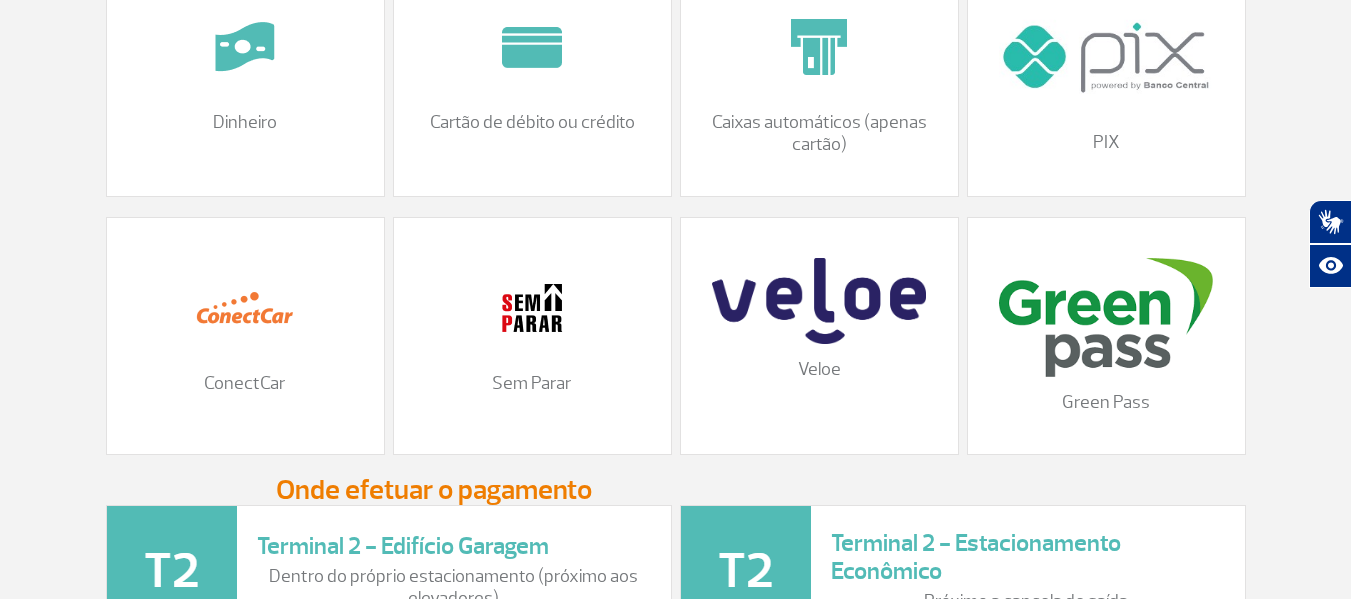 scroll, scrollTop: 2300, scrollLeft: 0, axis: vertical 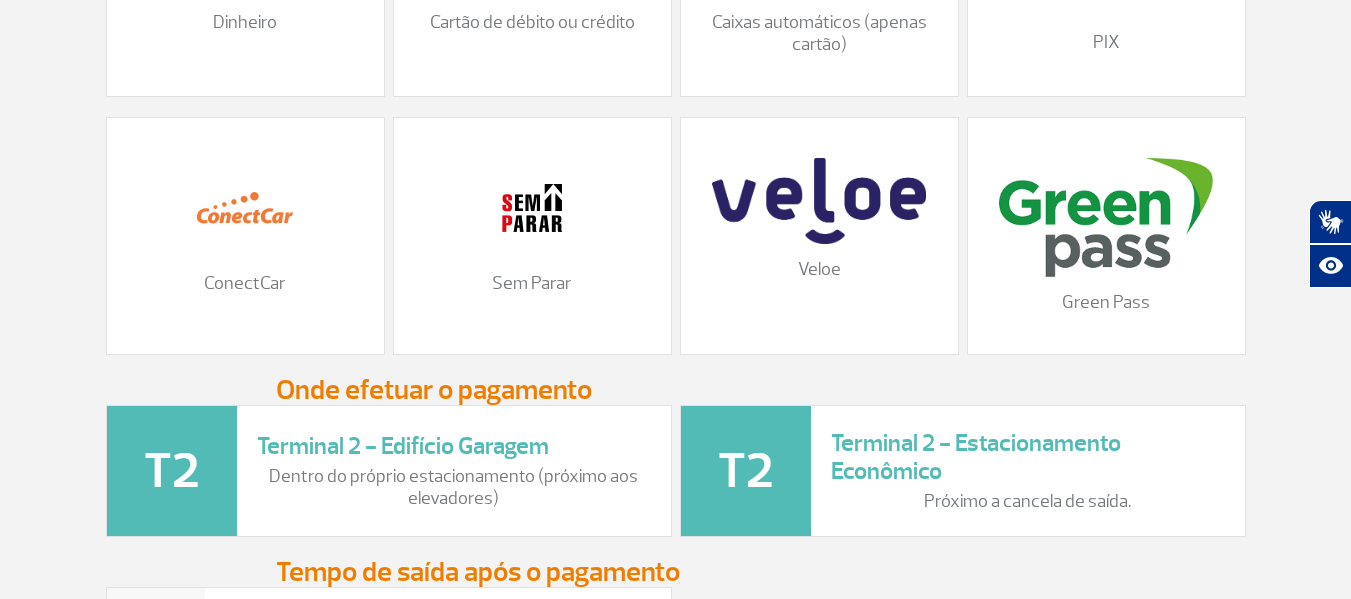 click at bounding box center [532, 208] 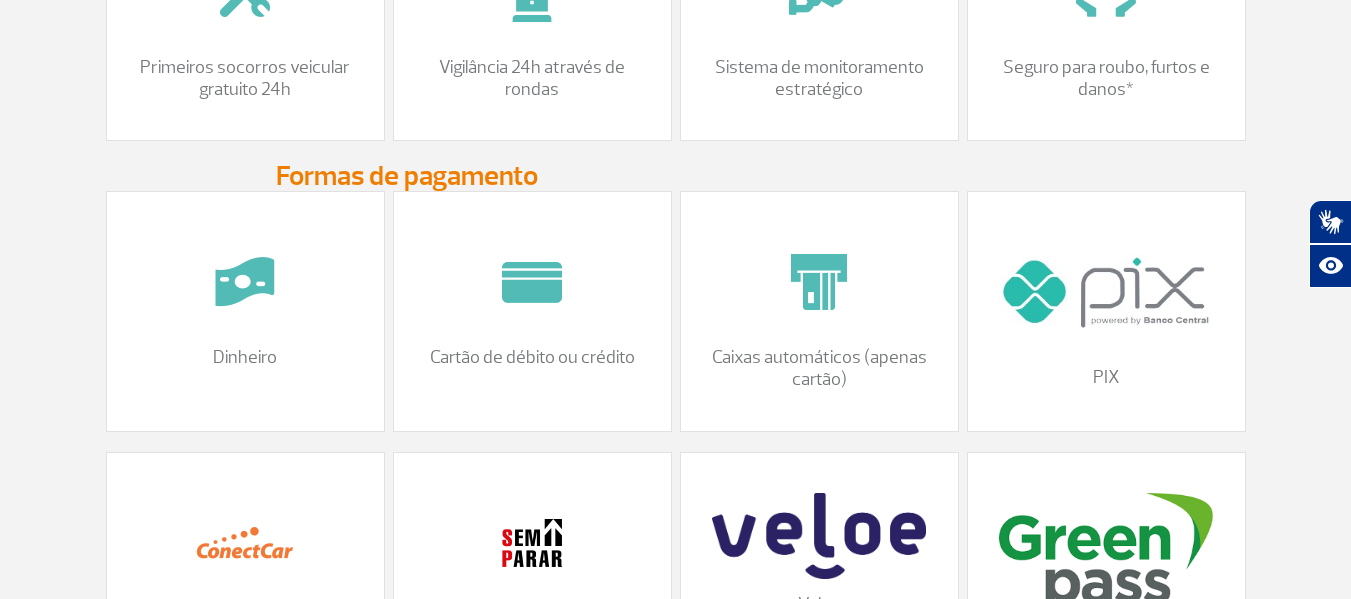 scroll, scrollTop: 2100, scrollLeft: 0, axis: vertical 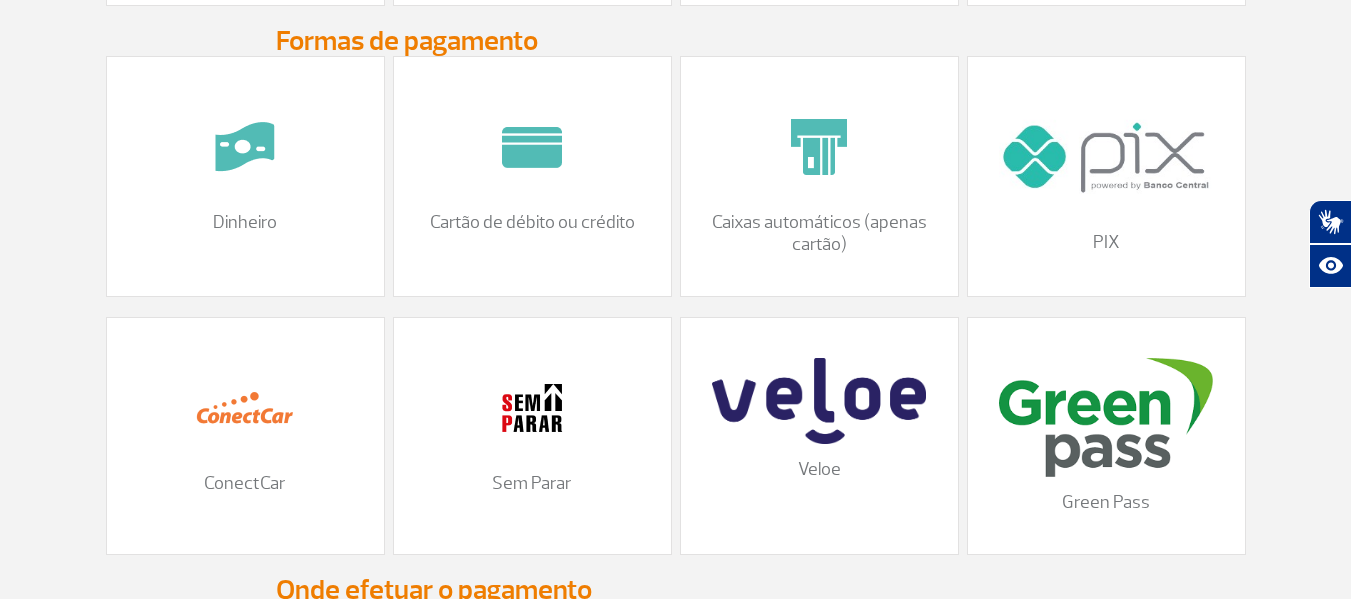 click at bounding box center [532, 408] 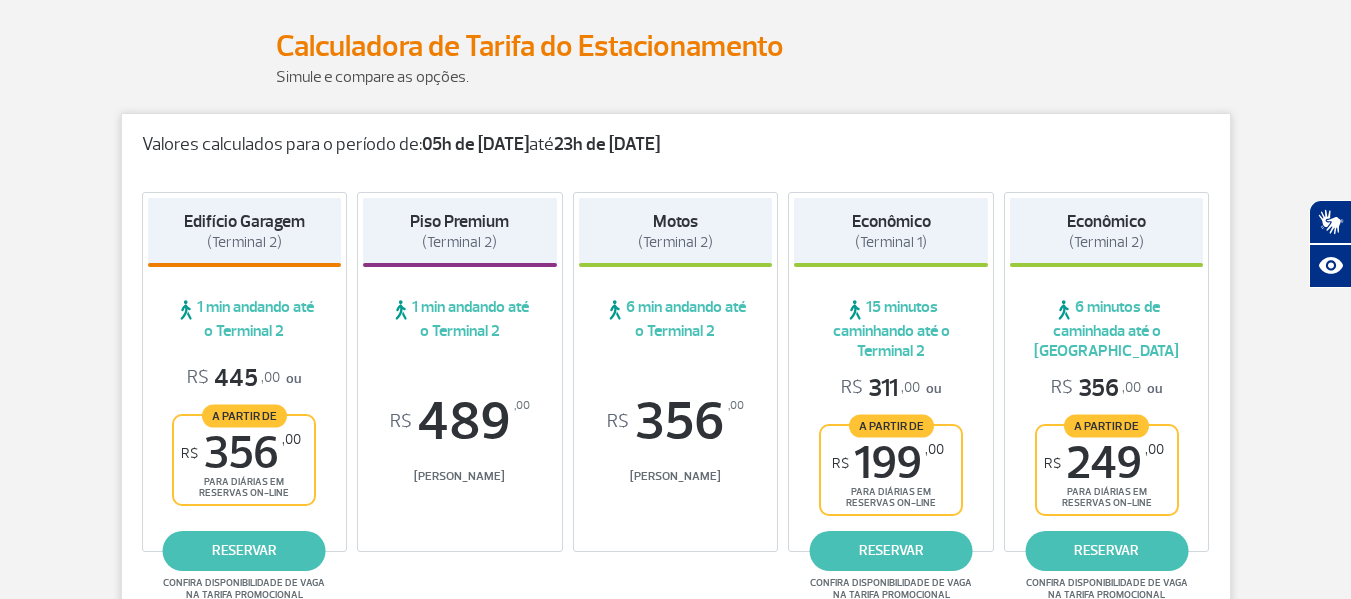 scroll, scrollTop: 300, scrollLeft: 0, axis: vertical 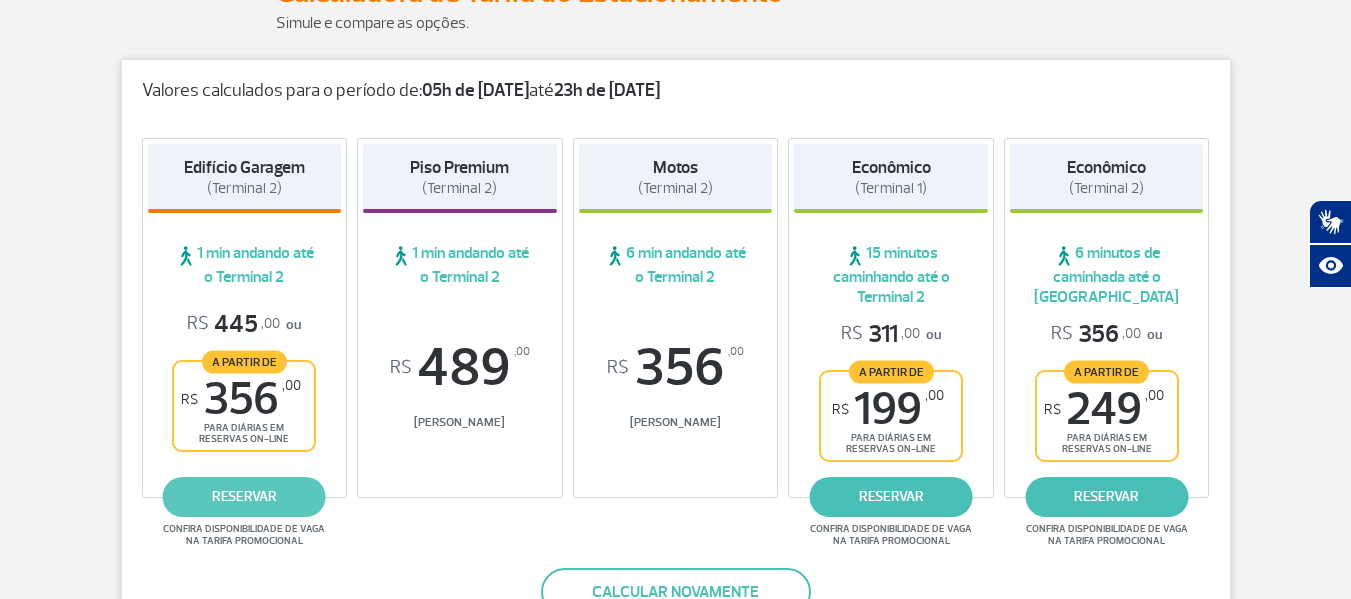 click on "reservar" at bounding box center (244, 497) 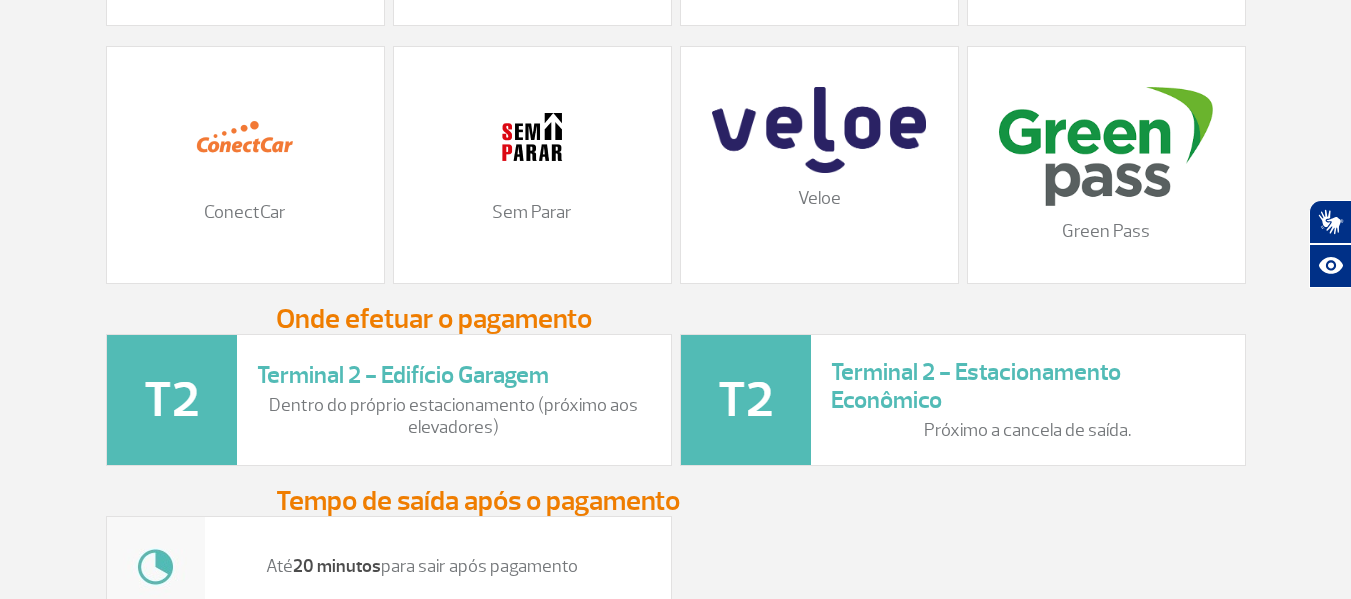 scroll, scrollTop: 2323, scrollLeft: 0, axis: vertical 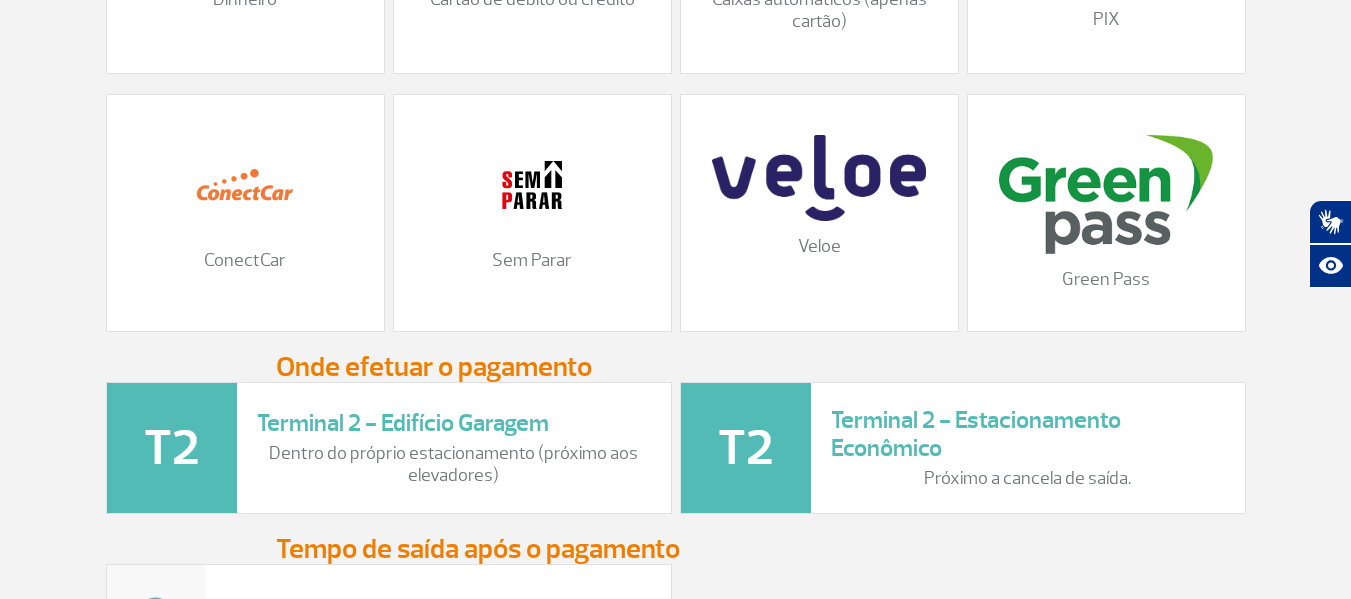 click at bounding box center (532, 185) 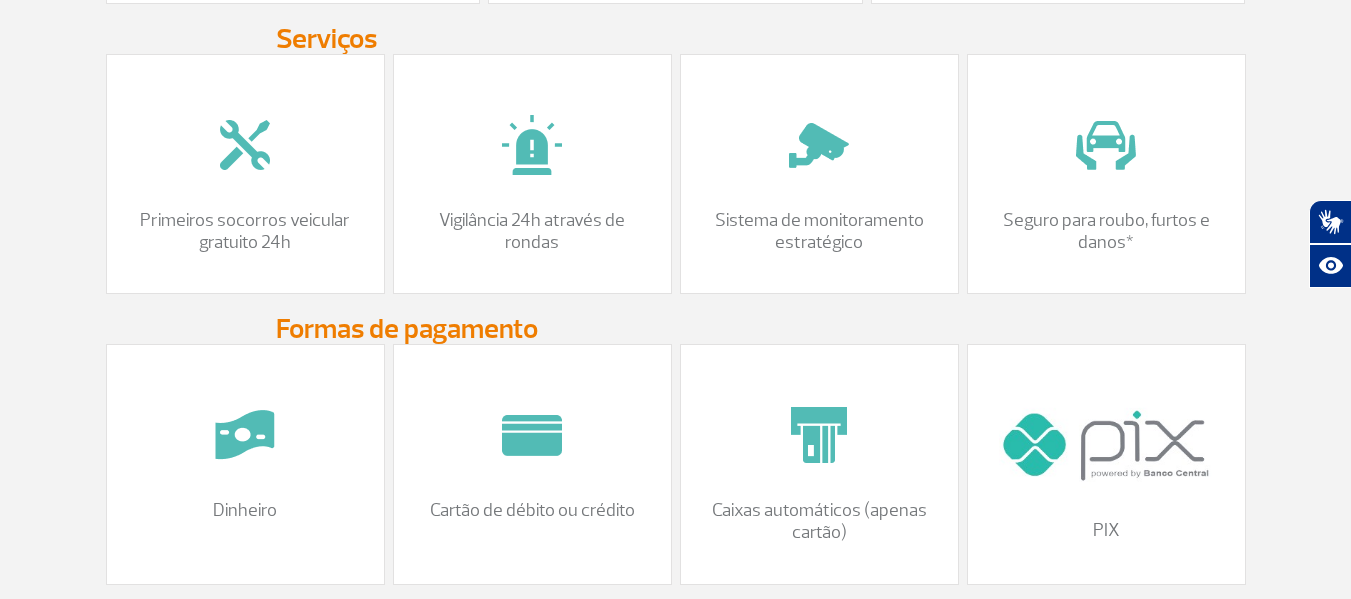 scroll, scrollTop: 1923, scrollLeft: 0, axis: vertical 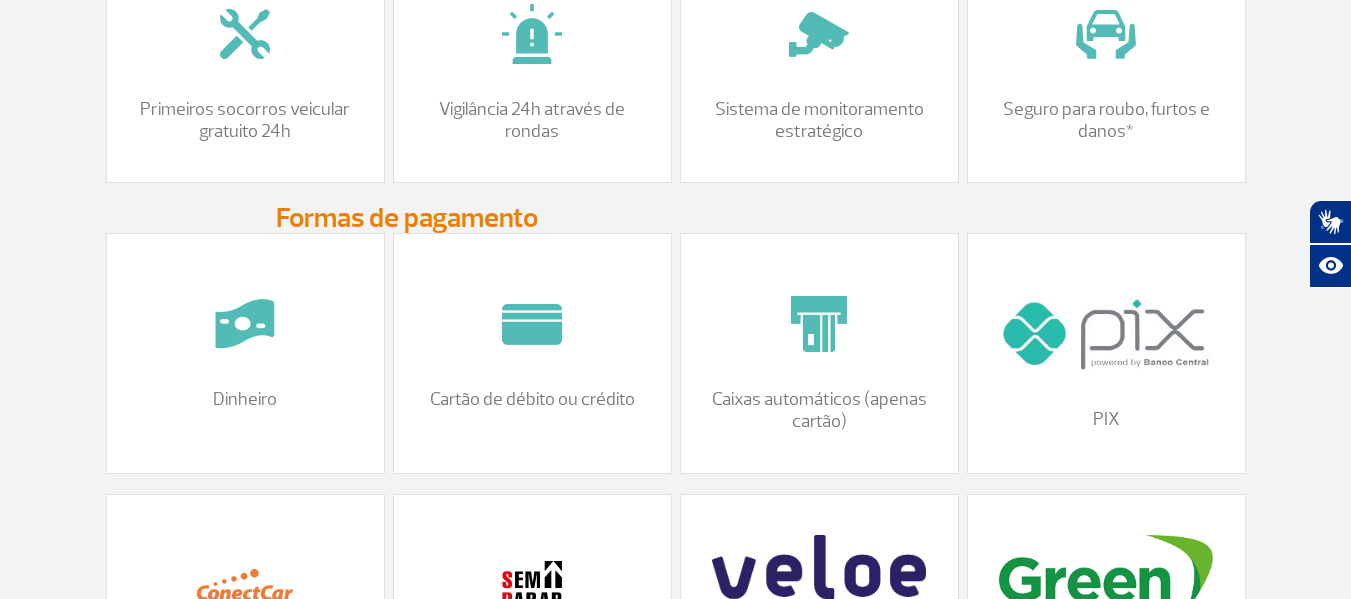 click at bounding box center (245, 324) 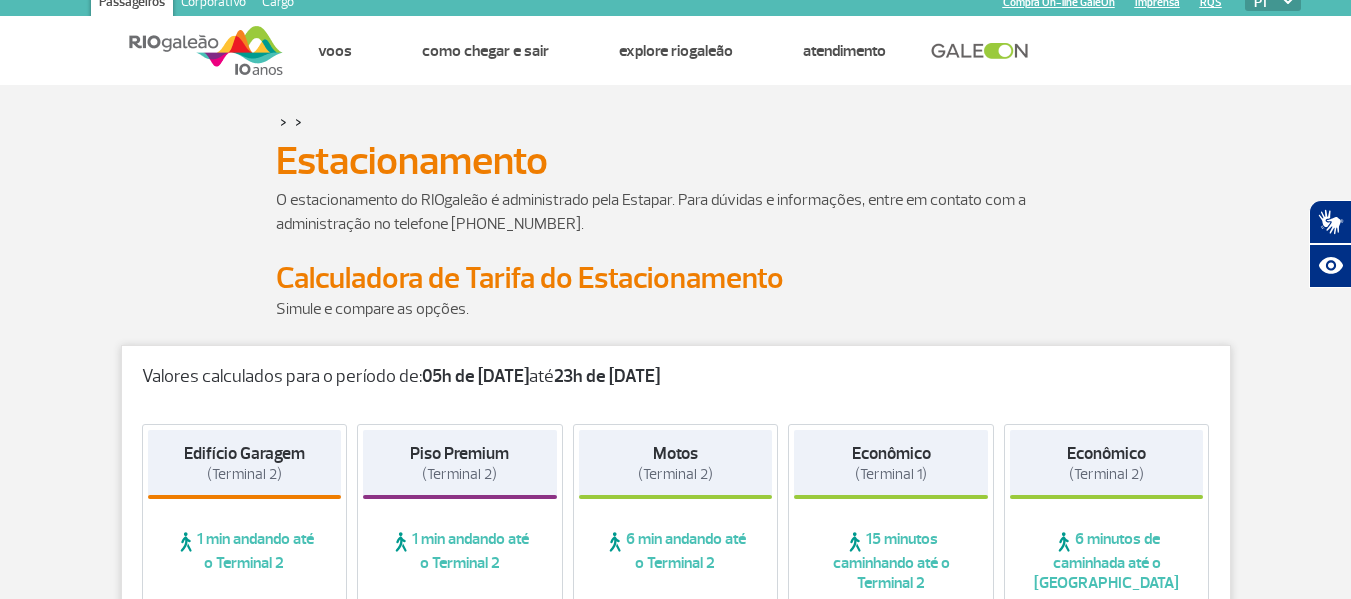 scroll, scrollTop: 0, scrollLeft: 0, axis: both 